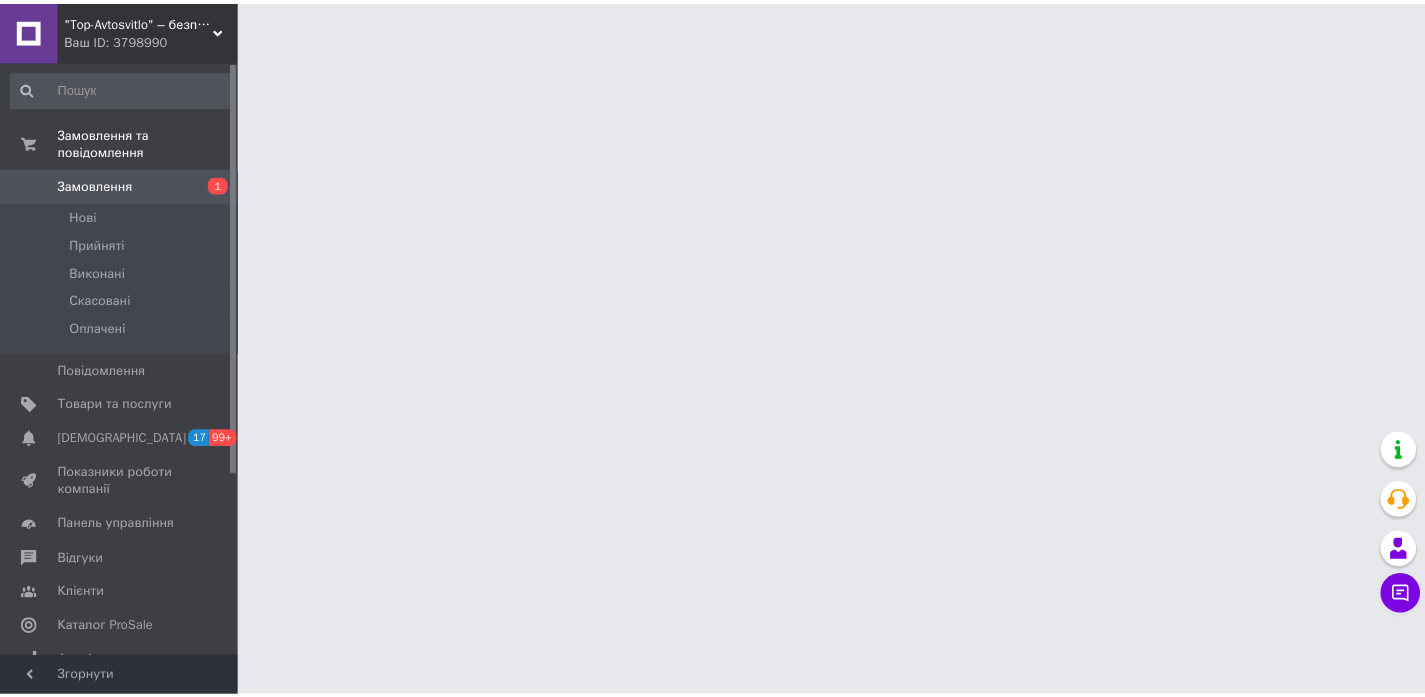 scroll, scrollTop: 0, scrollLeft: 0, axis: both 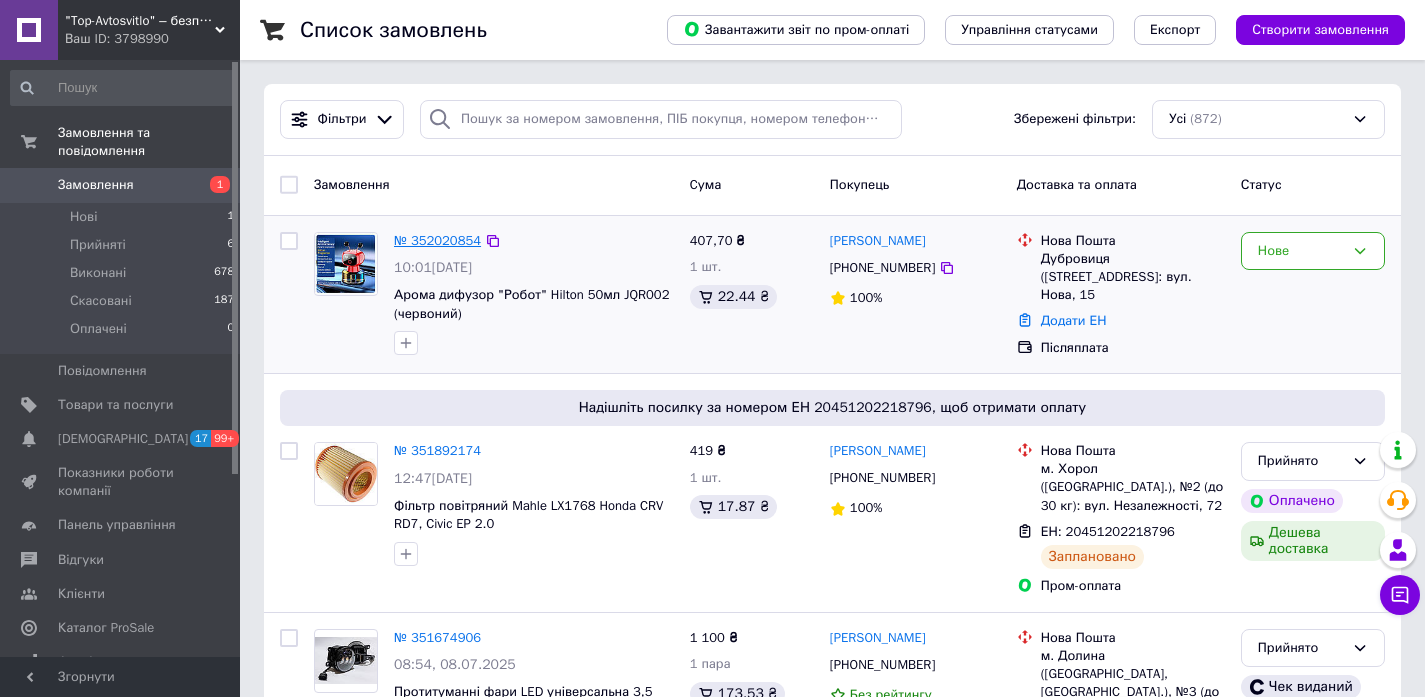 click on "№ 352020854" at bounding box center [437, 240] 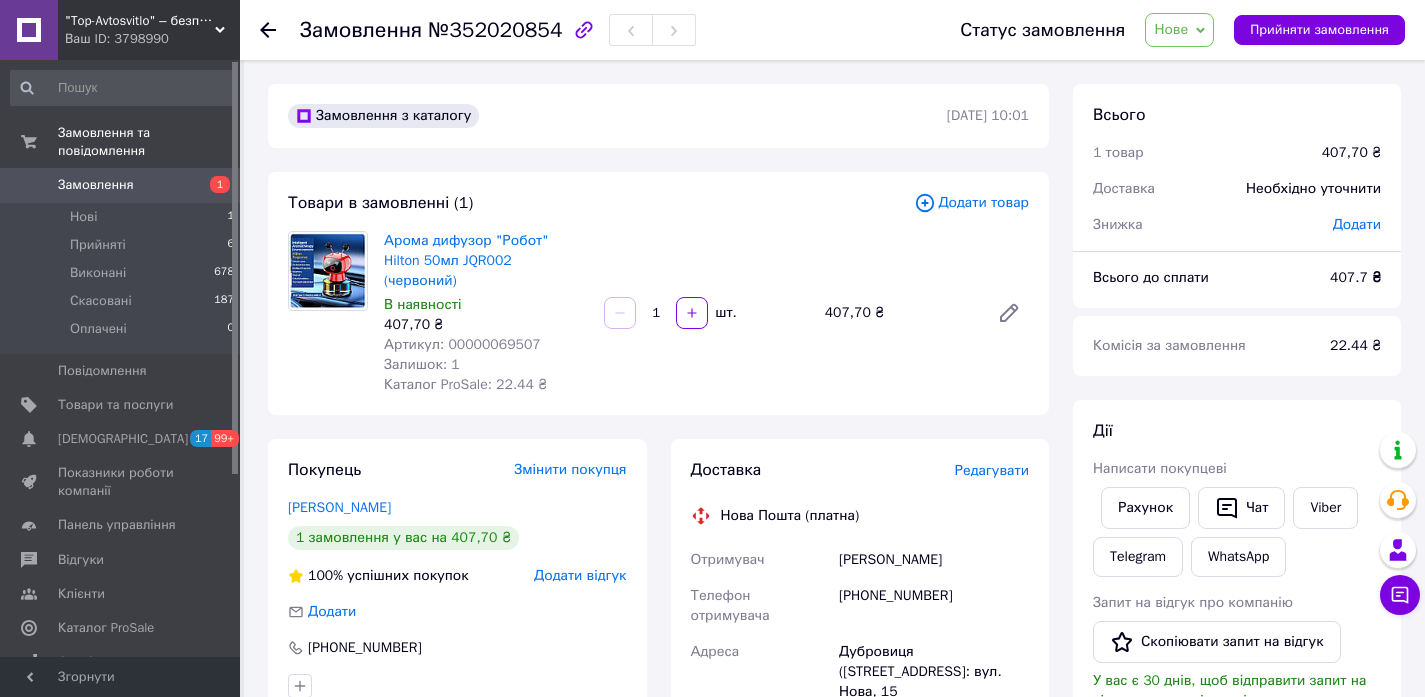 click on "Артикул: 00000069507" at bounding box center [462, 344] 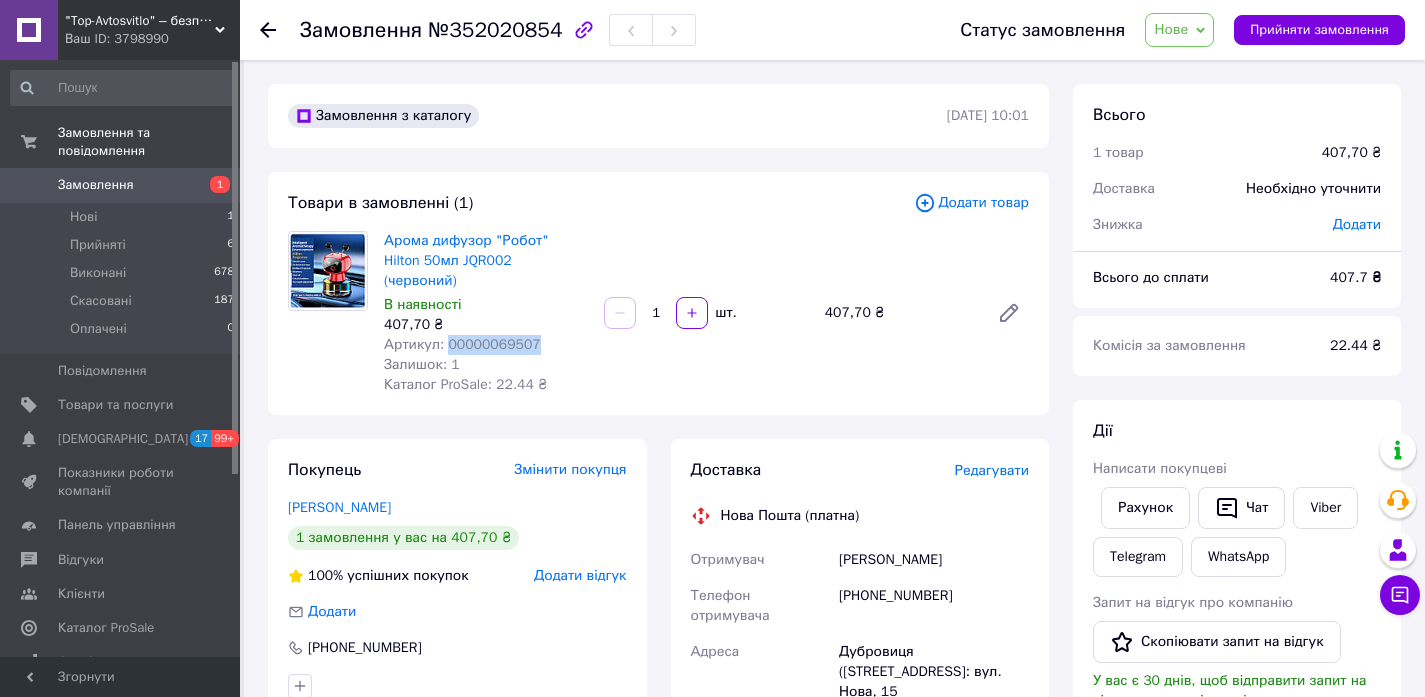 click on "Артикул: 00000069507" at bounding box center [462, 344] 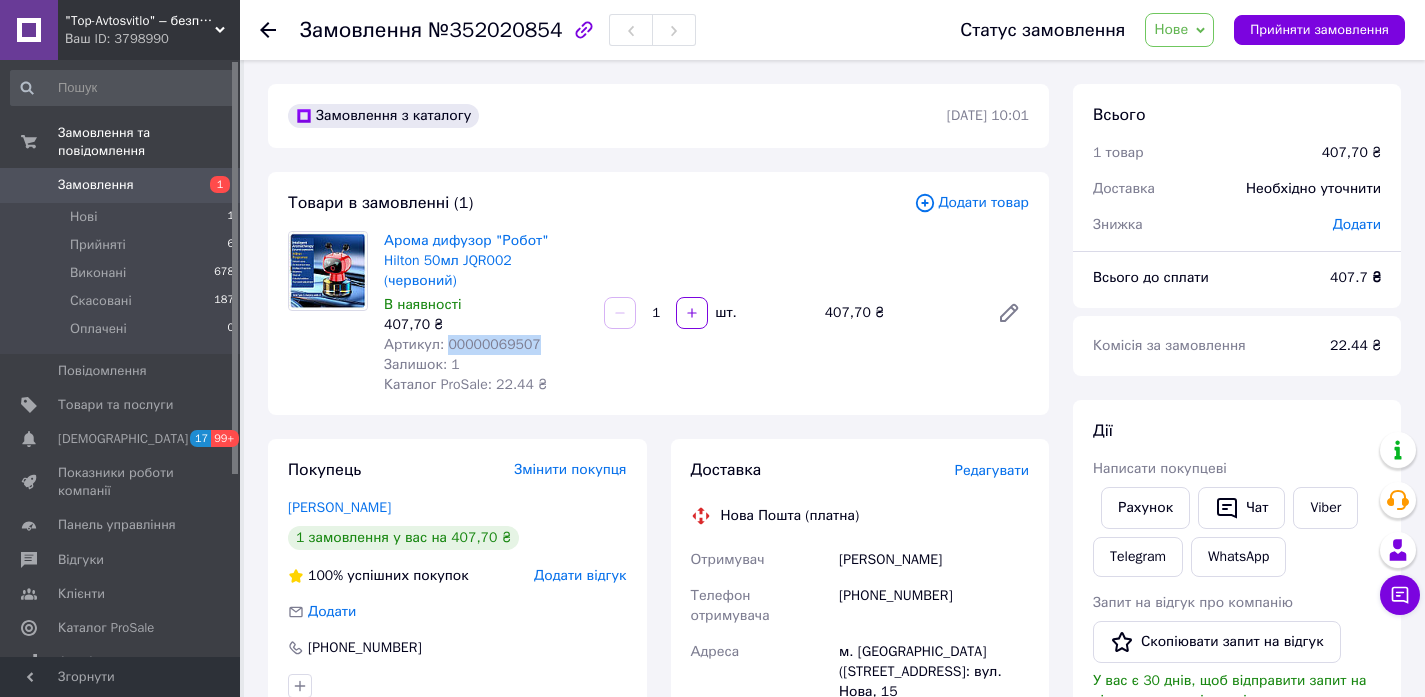 copy on "00000069507" 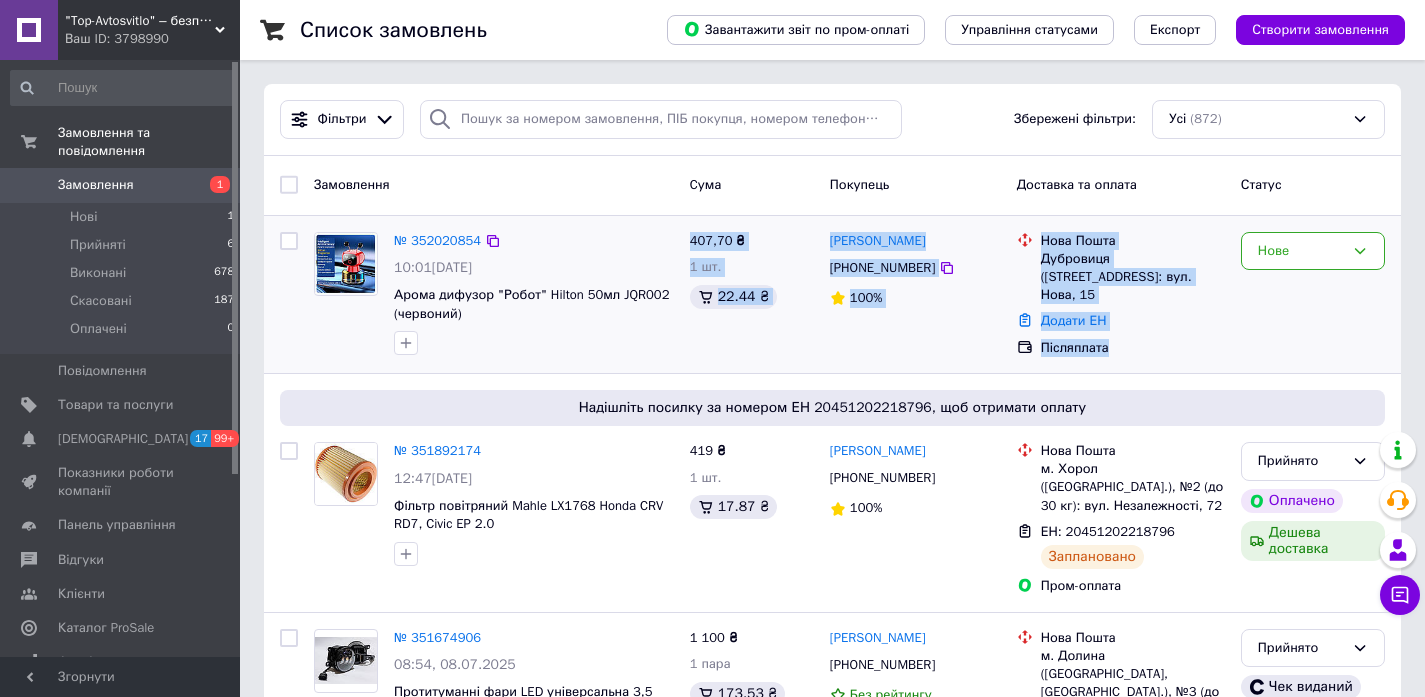 drag, startPoint x: 690, startPoint y: 237, endPoint x: 1116, endPoint y: 338, distance: 437.80933 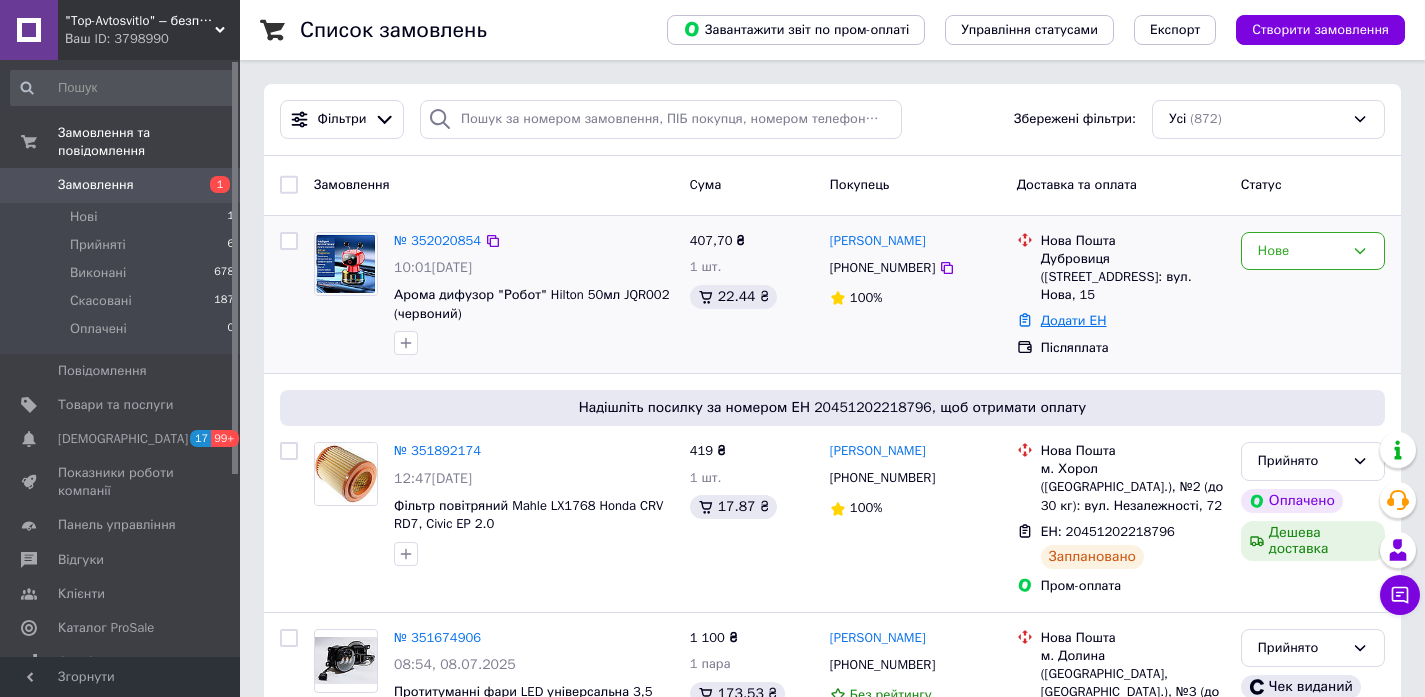 click on "Додати ЕН" at bounding box center [1074, 320] 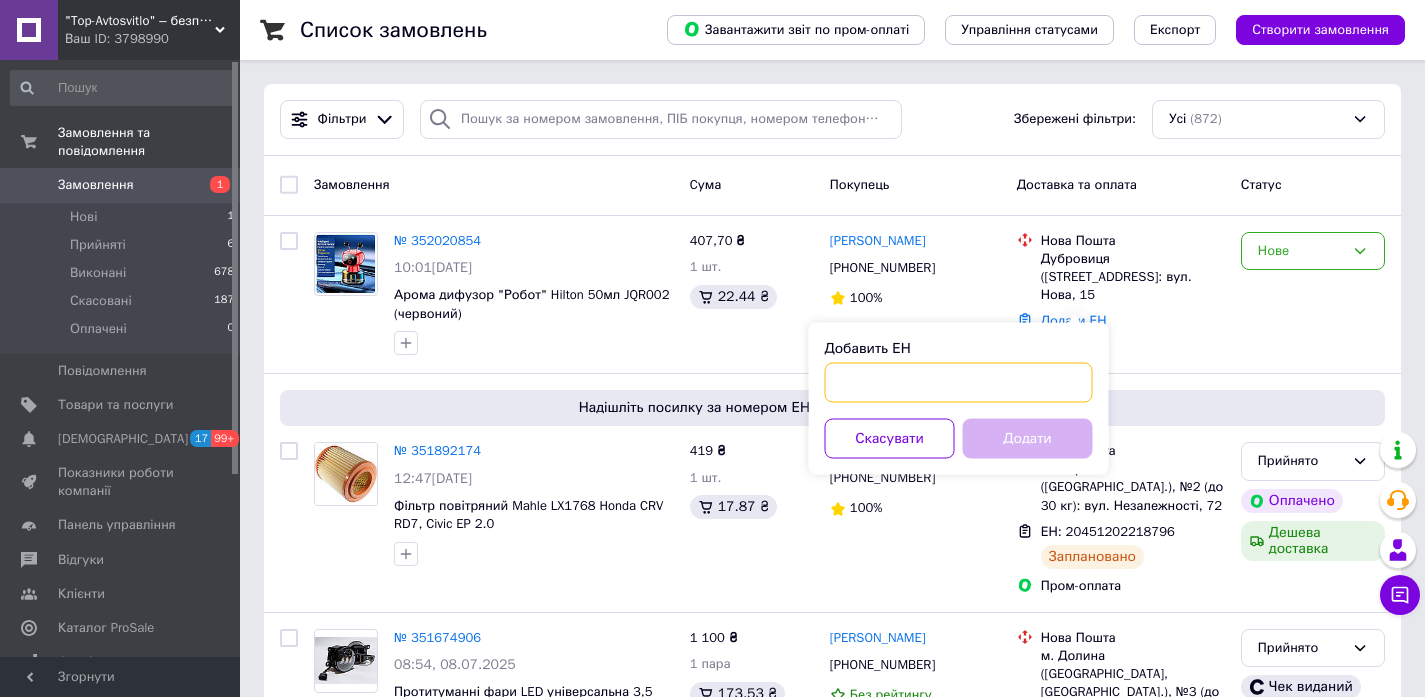 click on "Добавить ЕН" at bounding box center (959, 383) 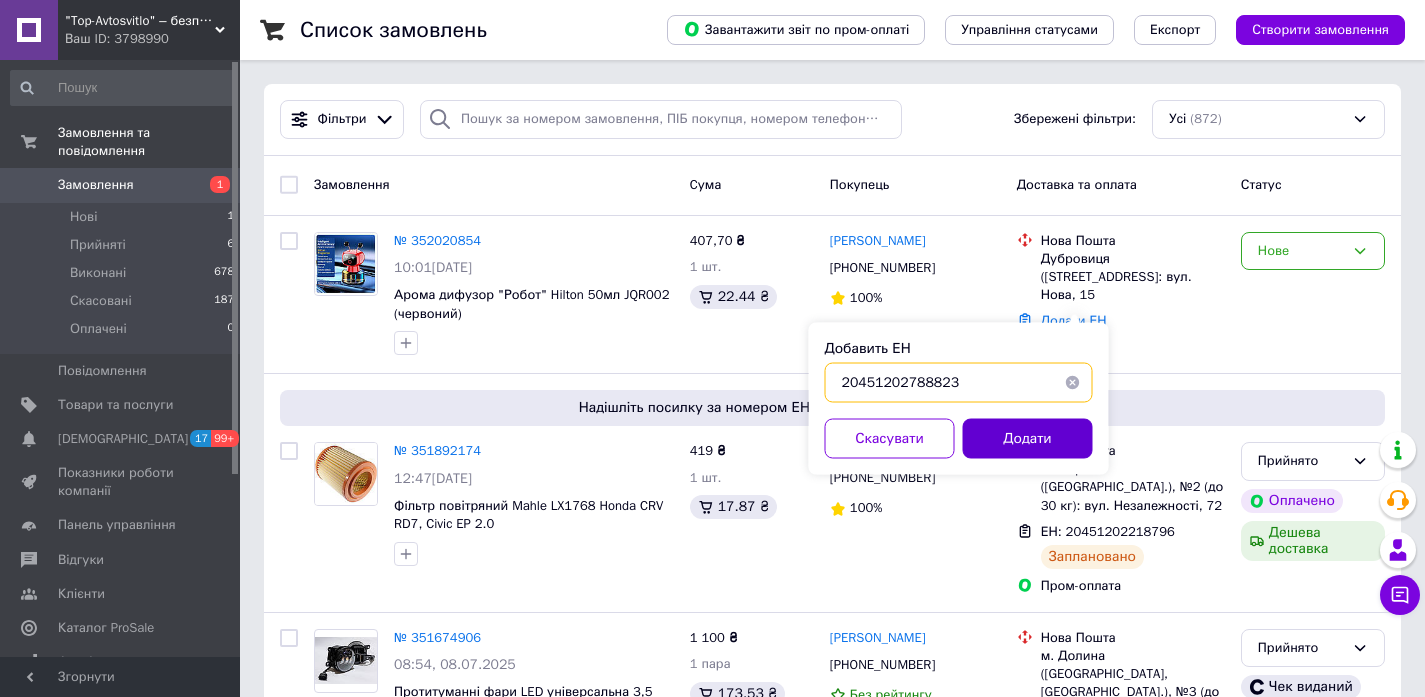 type on "20451202788823" 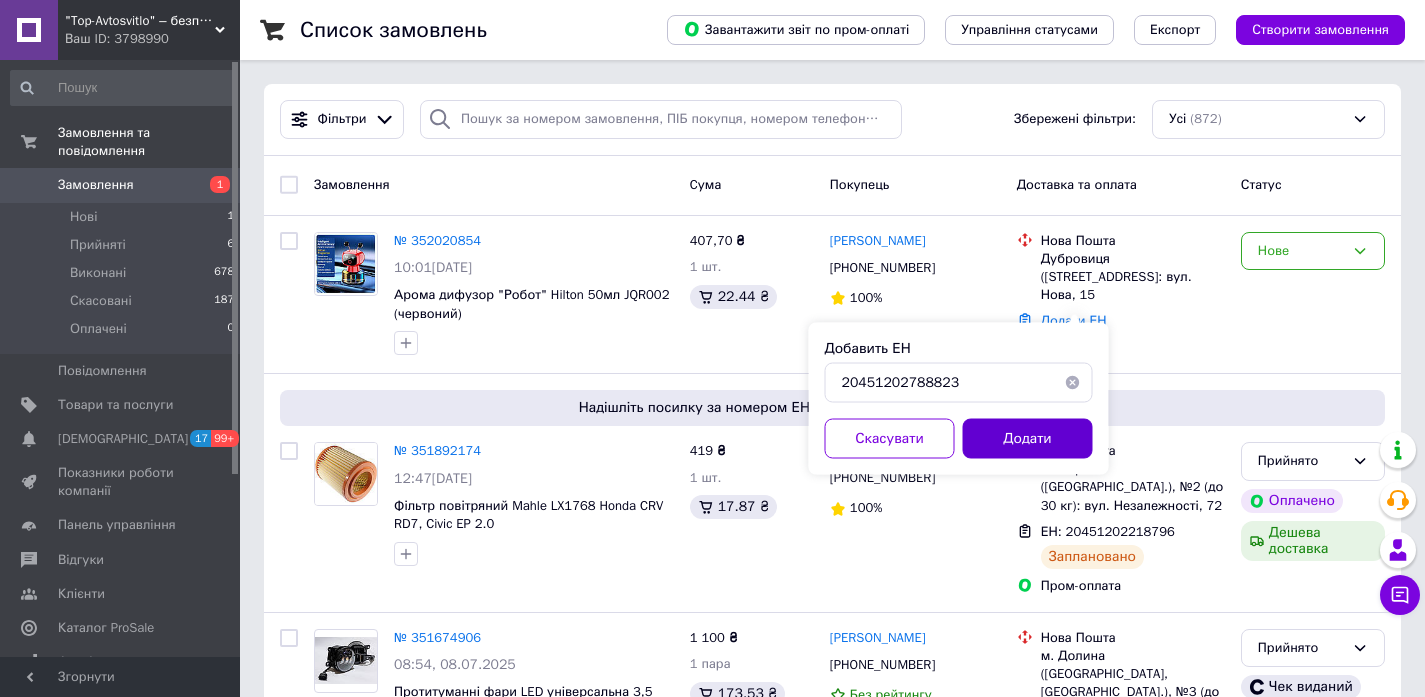 click on "Додати" at bounding box center [1028, 439] 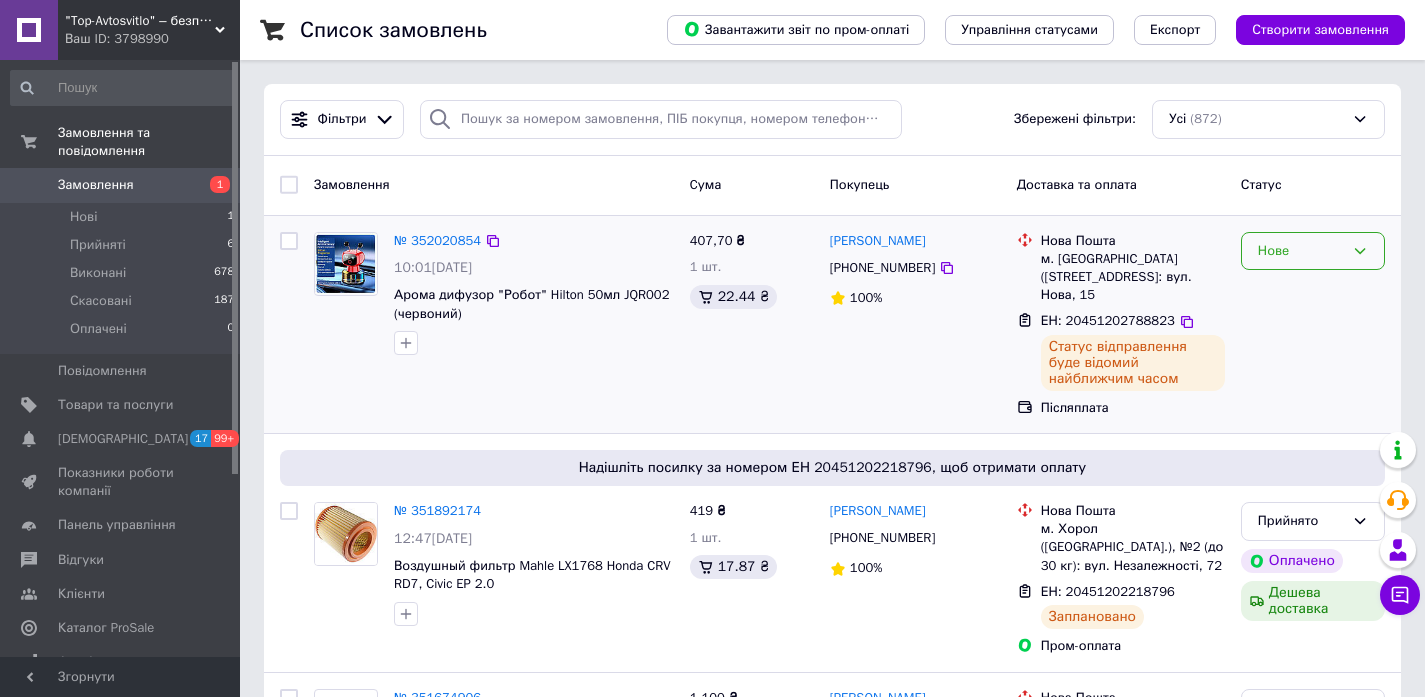 click on "Нове" at bounding box center (1301, 251) 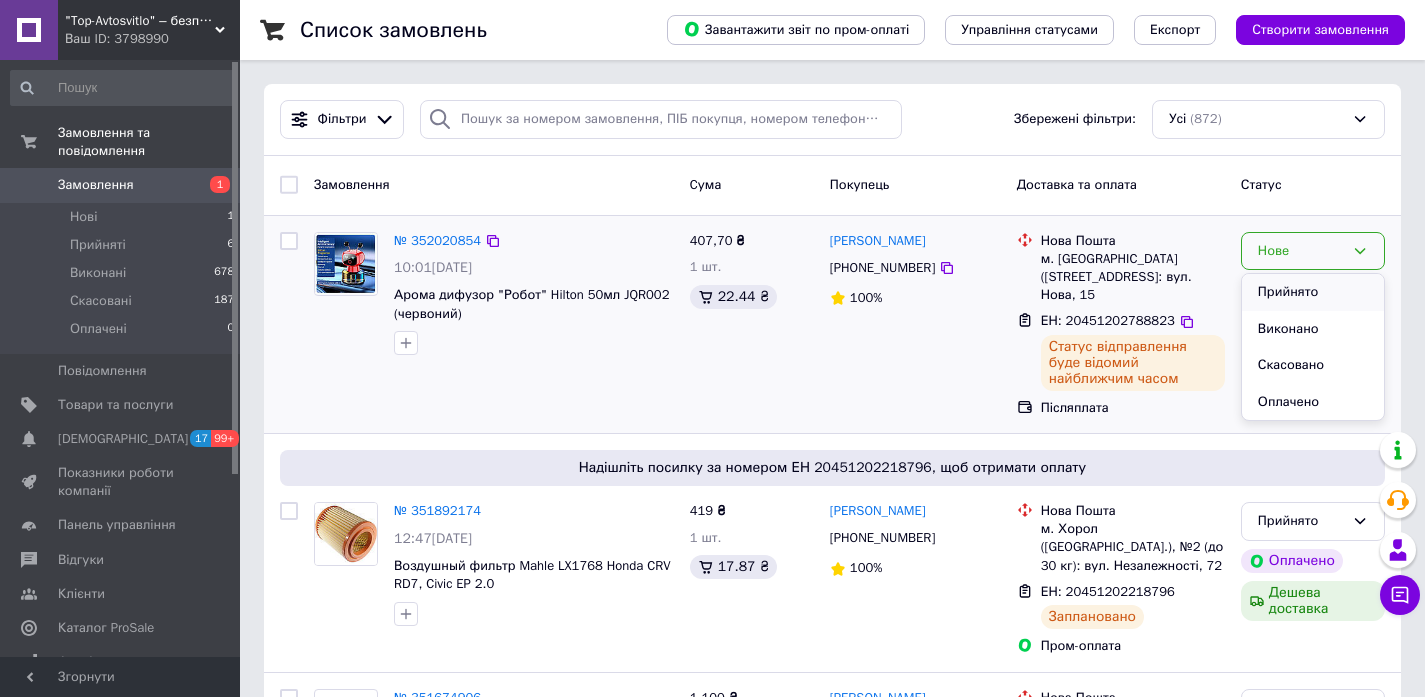 click on "Прийнято" at bounding box center [1313, 292] 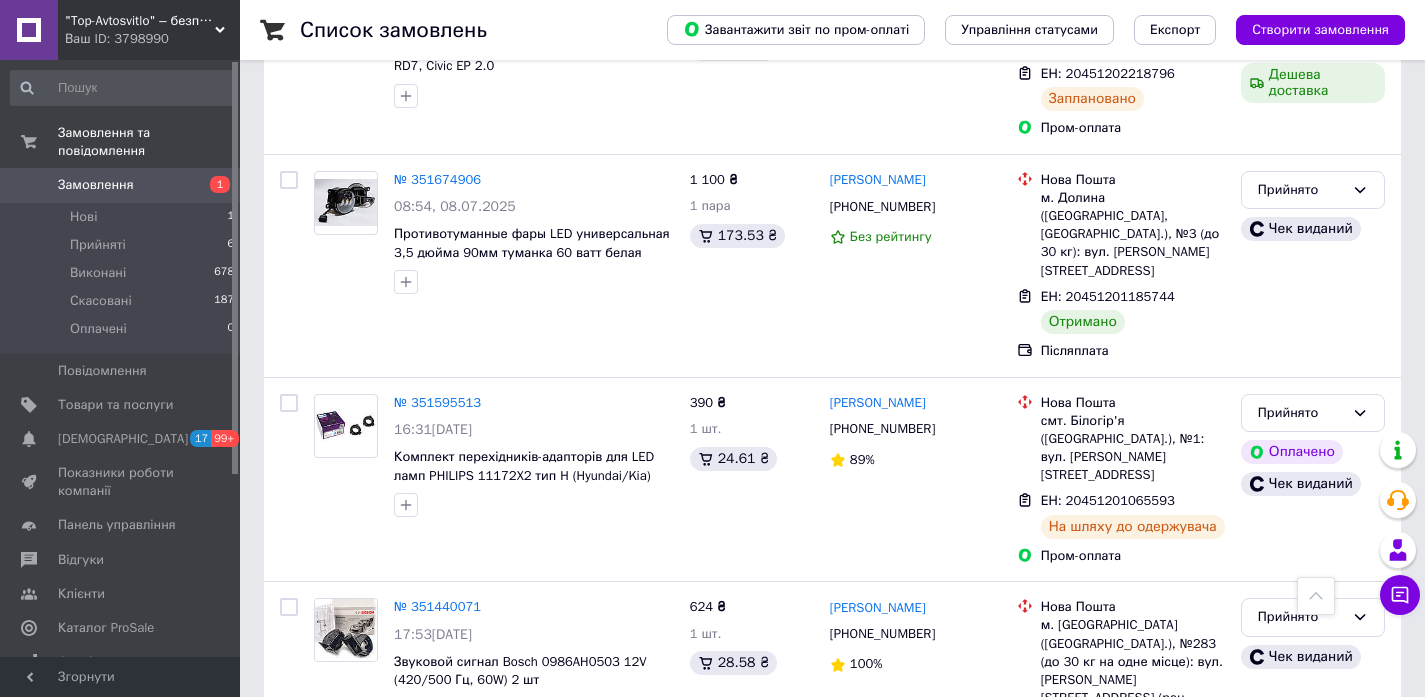 scroll, scrollTop: 468, scrollLeft: 0, axis: vertical 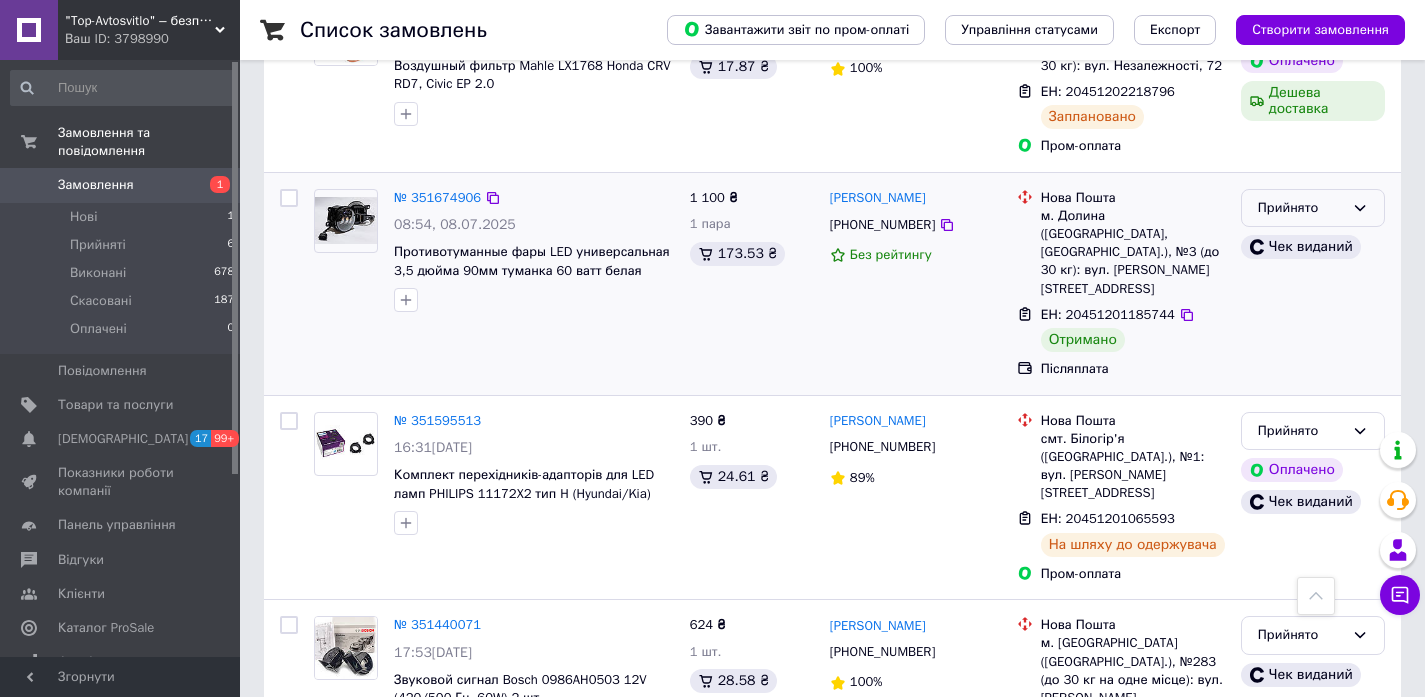 click on "Прийнято" at bounding box center (1301, 208) 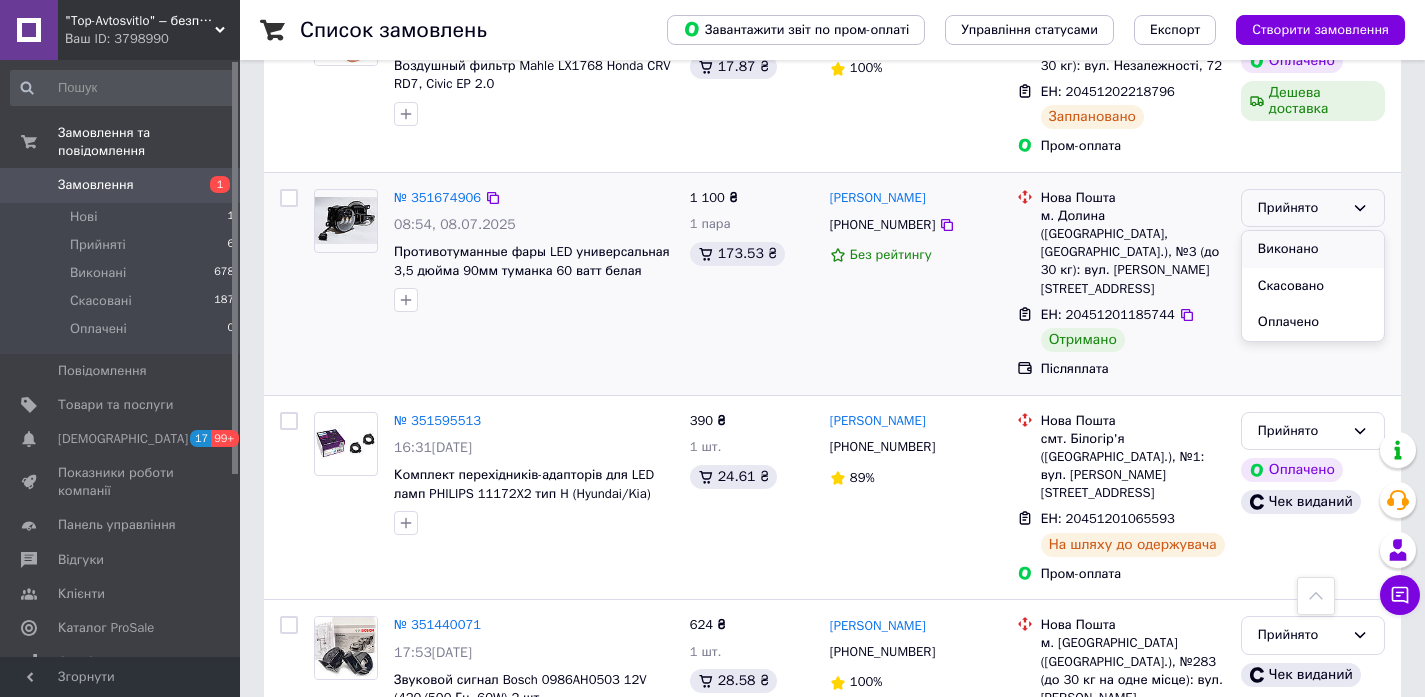 click on "Виконано" at bounding box center [1313, 249] 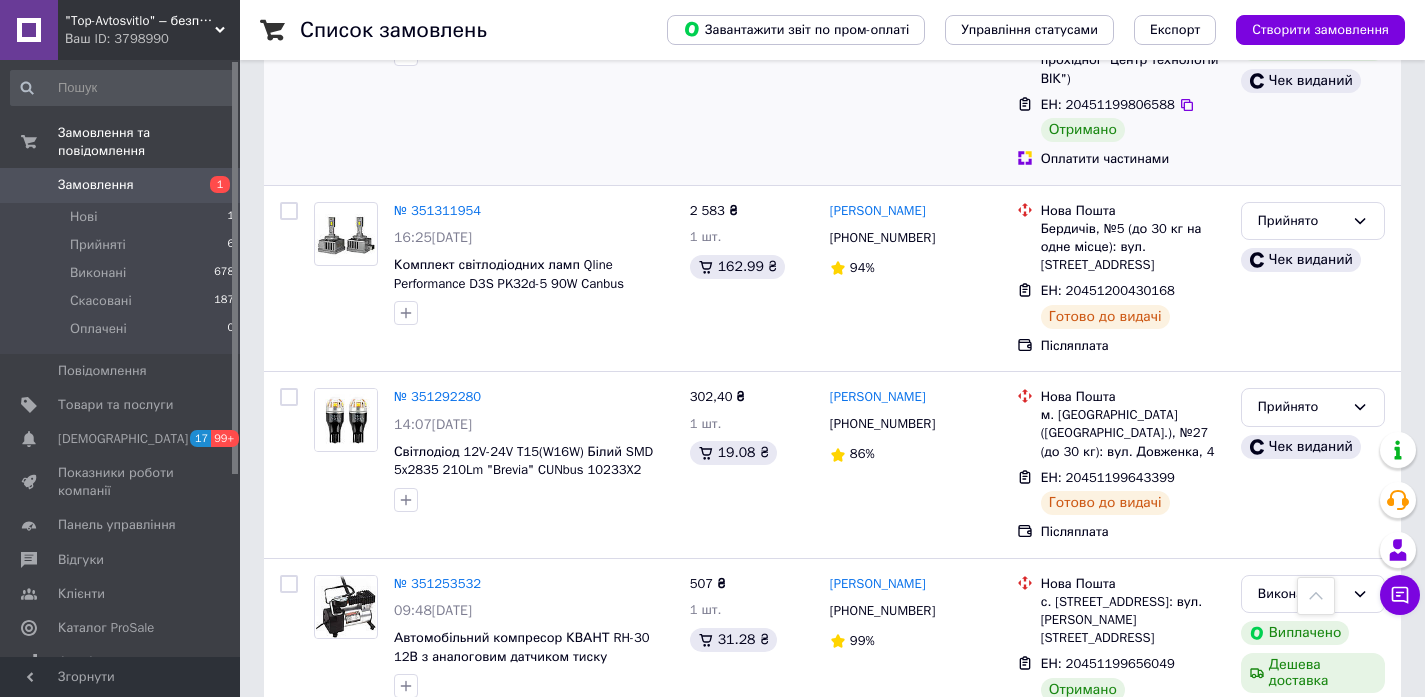 scroll, scrollTop: 1376, scrollLeft: 0, axis: vertical 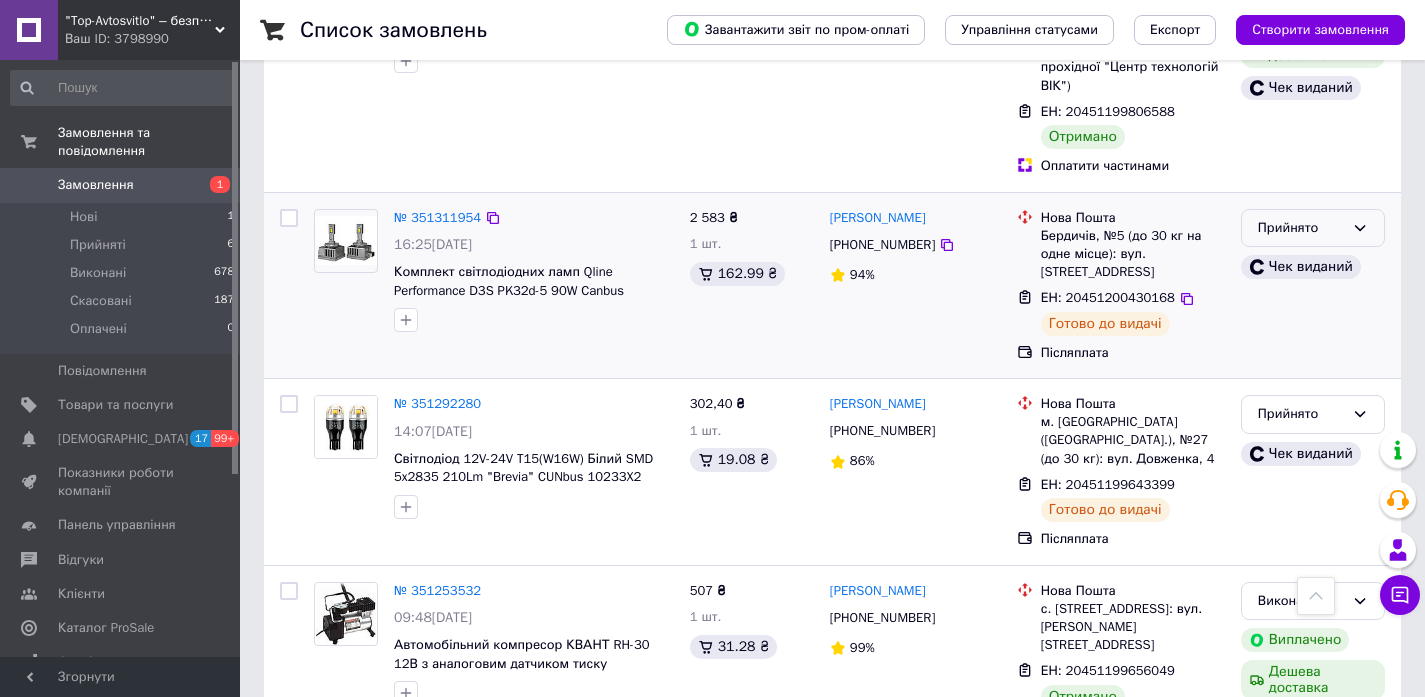 click on "Прийнято" at bounding box center (1301, 228) 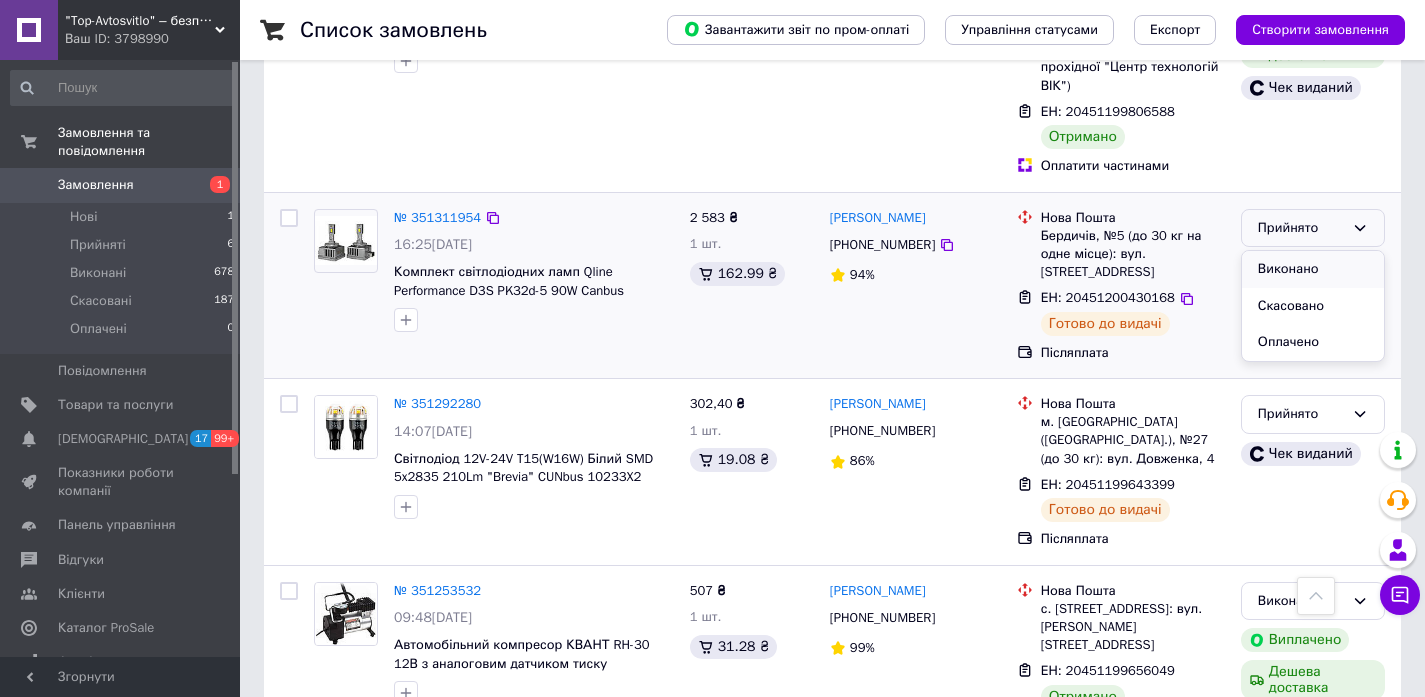click on "Виконано" at bounding box center (1313, 269) 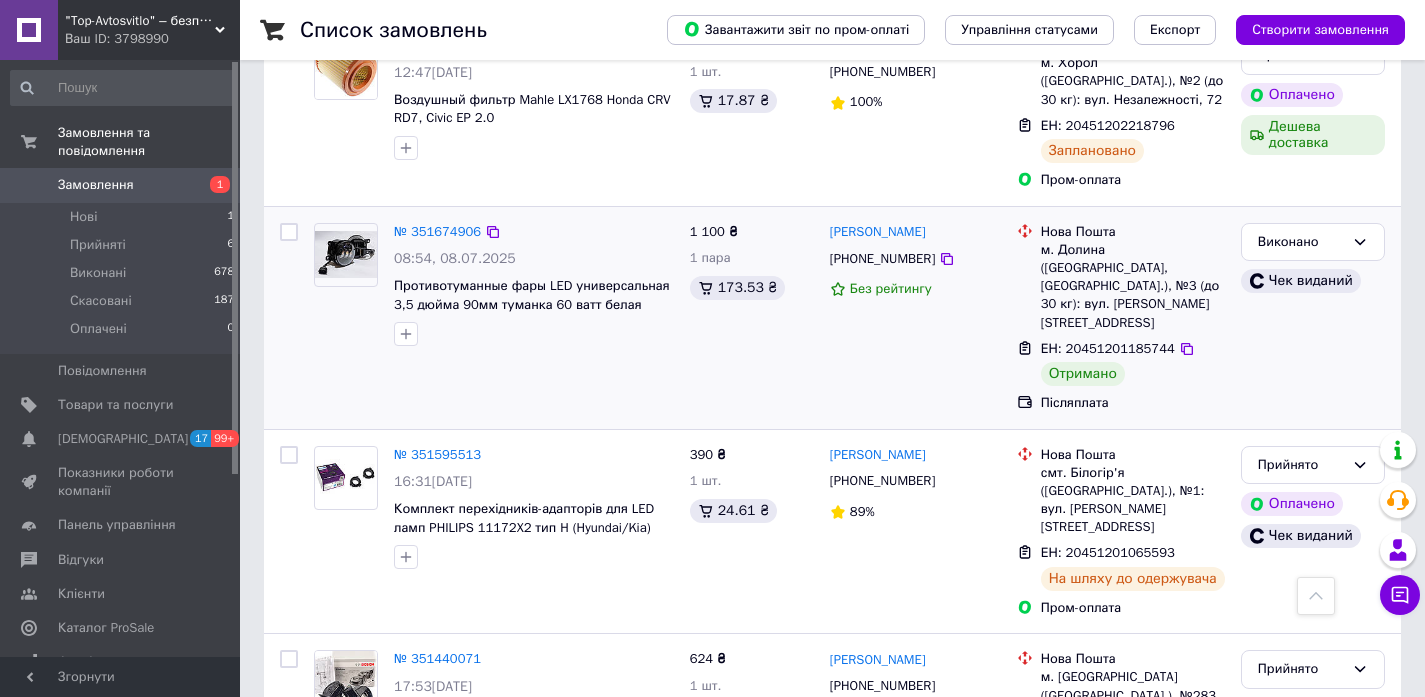 scroll, scrollTop: 0, scrollLeft: 0, axis: both 